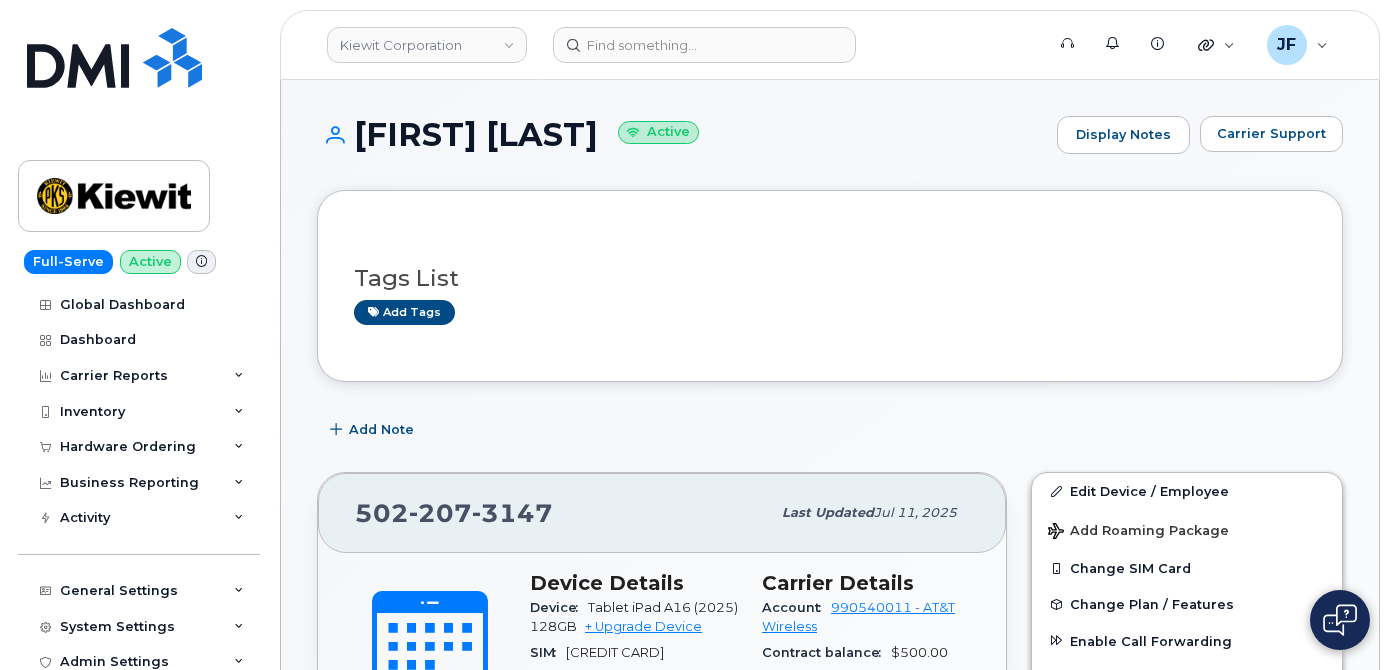 scroll, scrollTop: 1568, scrollLeft: 0, axis: vertical 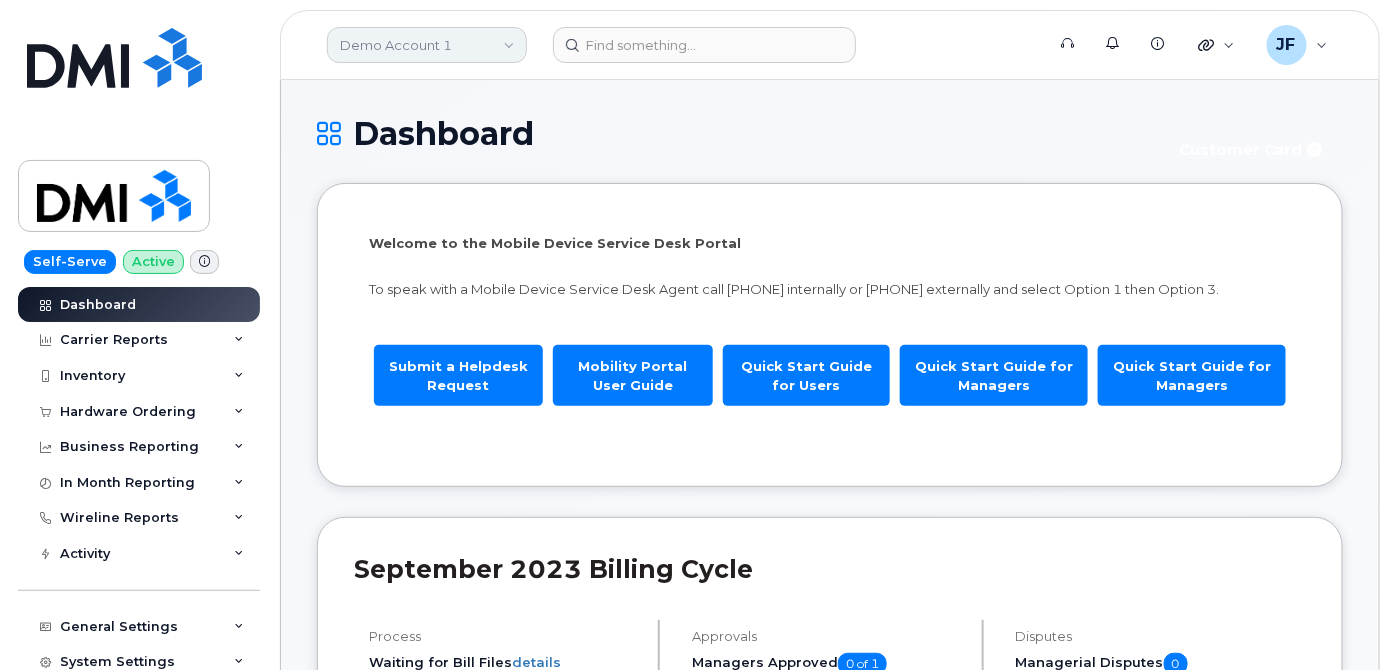click on "Demo Account 1" 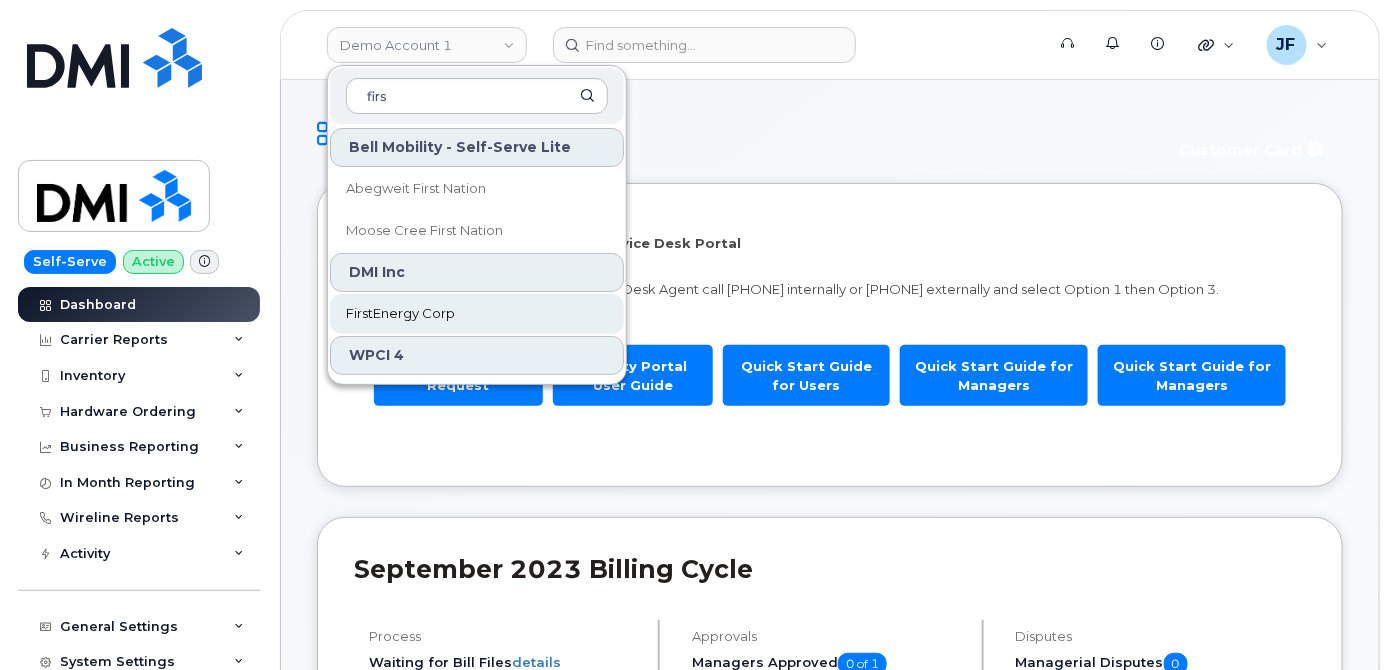 type on "firs" 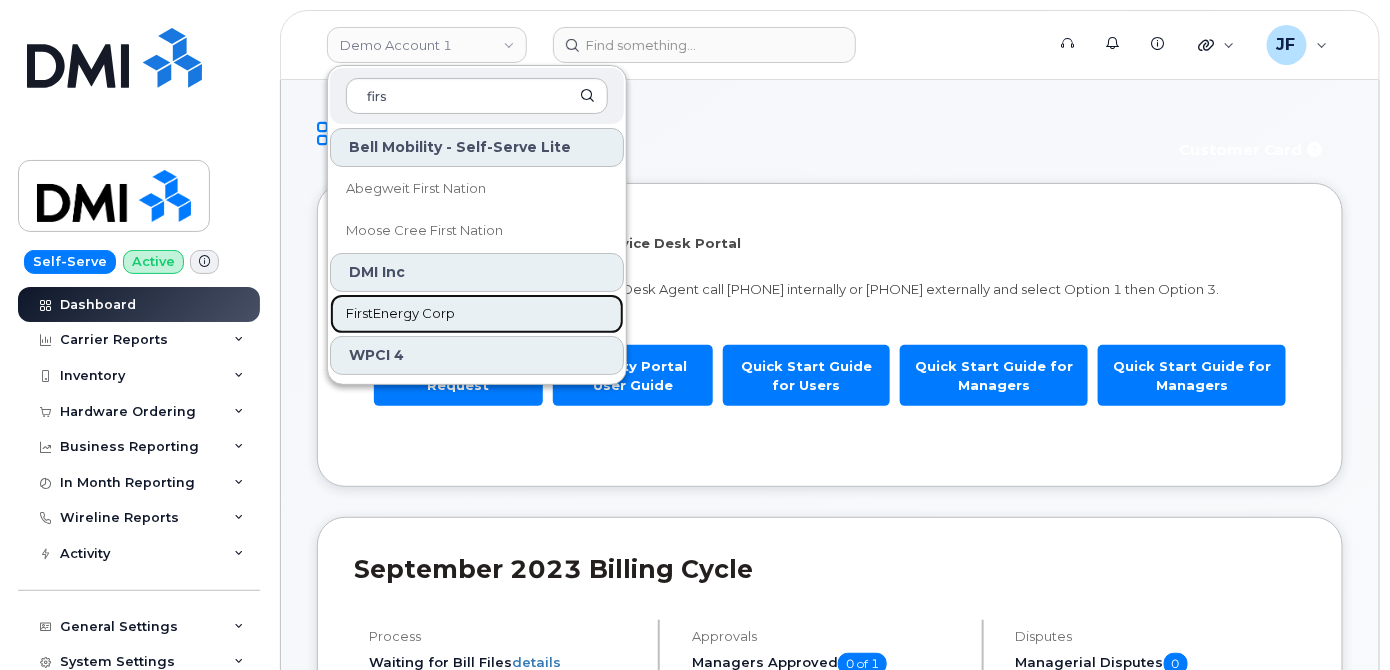 click on "FirstEnergy Corp" 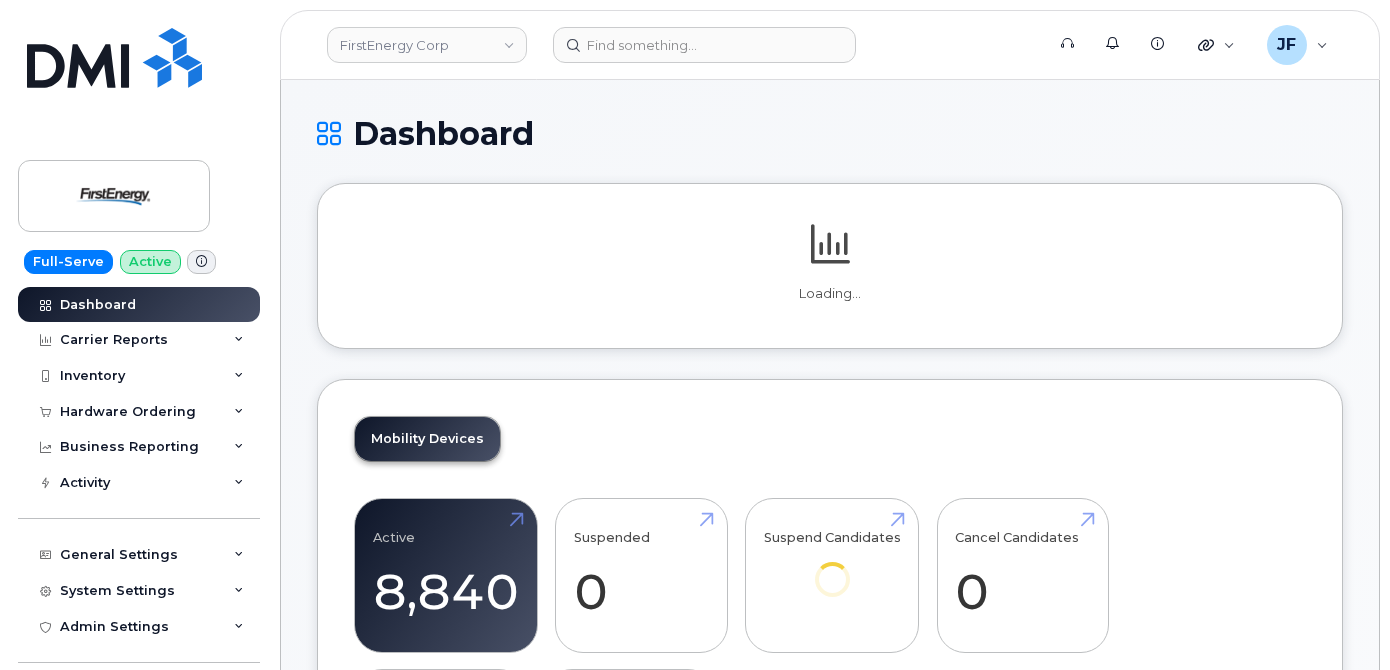 scroll, scrollTop: 0, scrollLeft: 0, axis: both 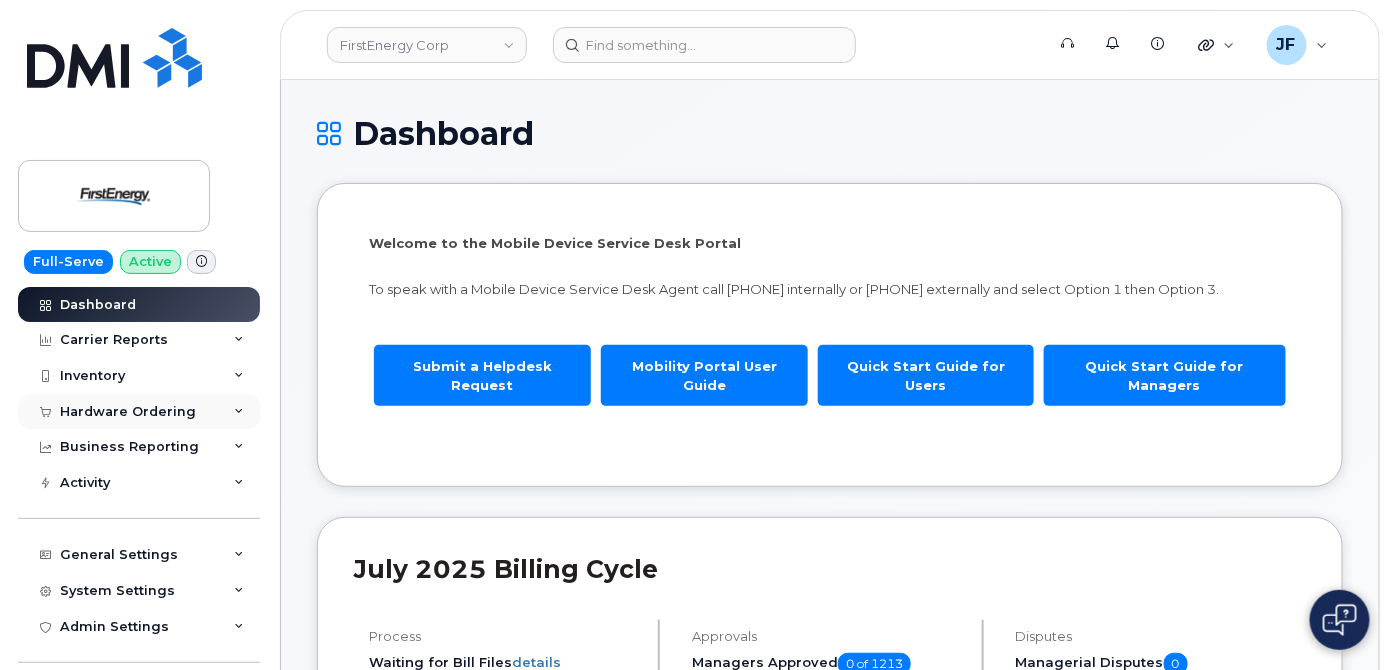 click on "Hardware Ordering" at bounding box center [128, 412] 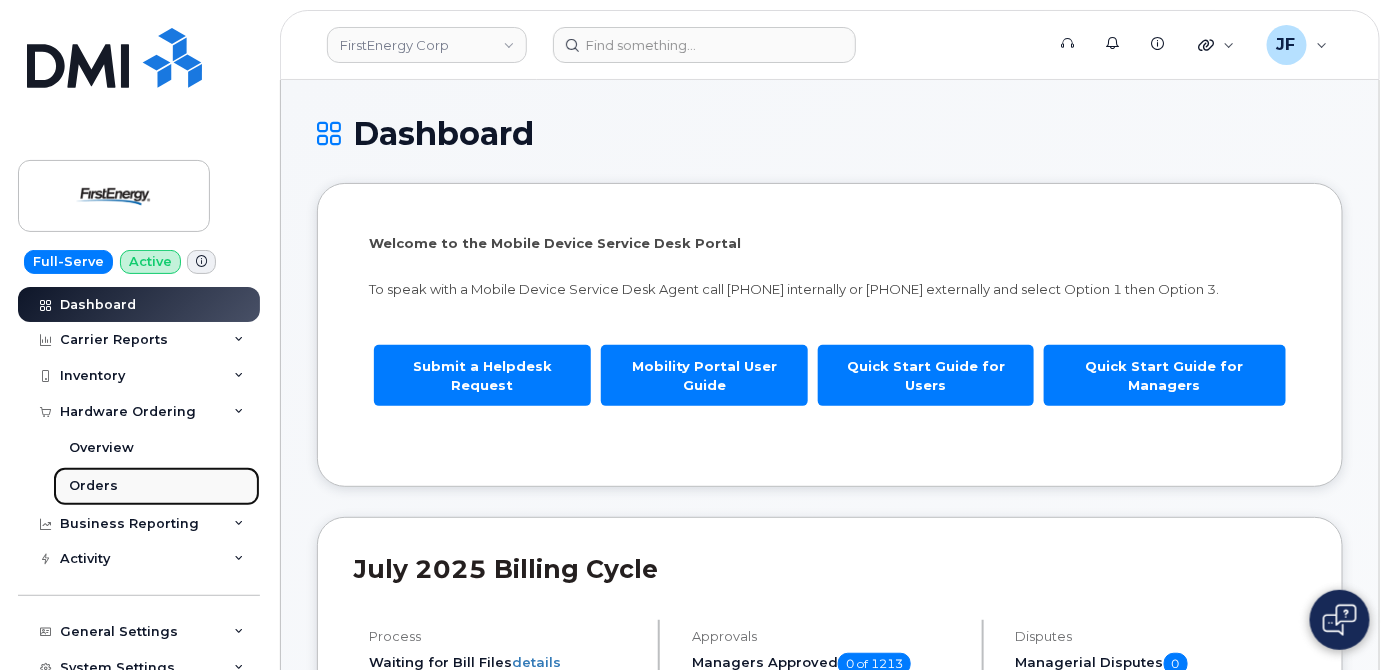 click on "Orders" at bounding box center (156, 486) 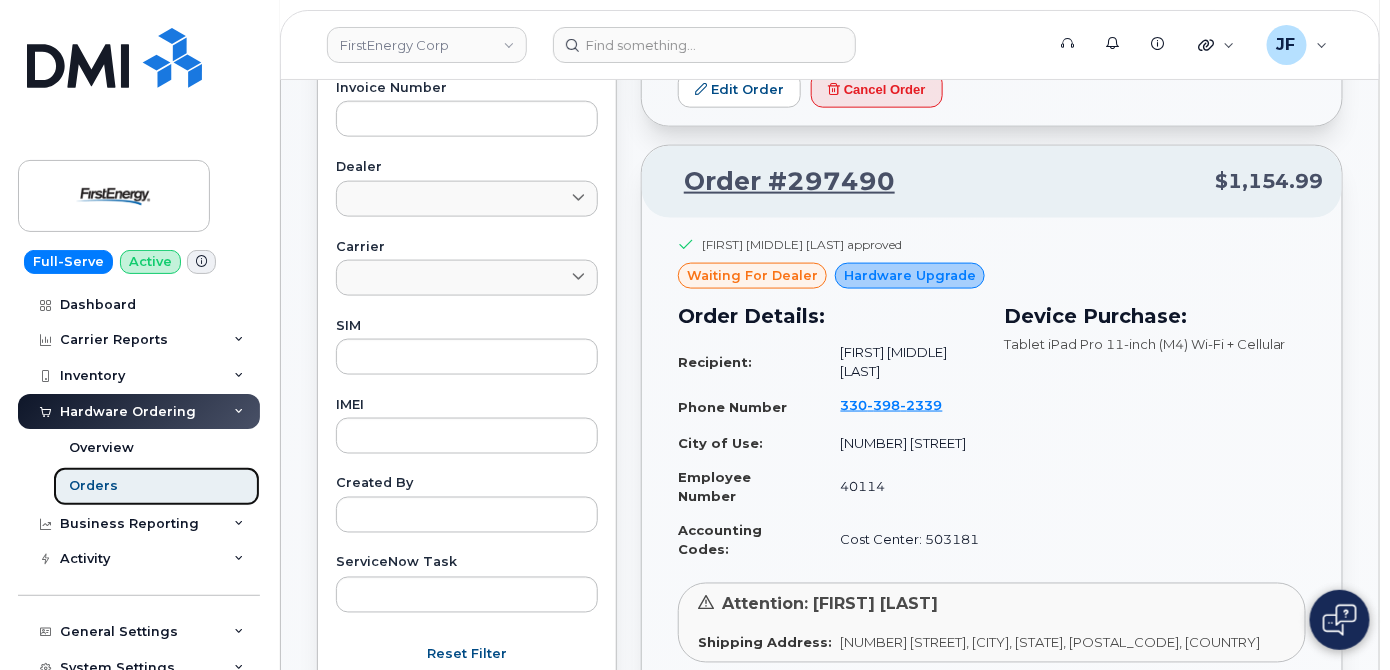 scroll, scrollTop: 818, scrollLeft: 0, axis: vertical 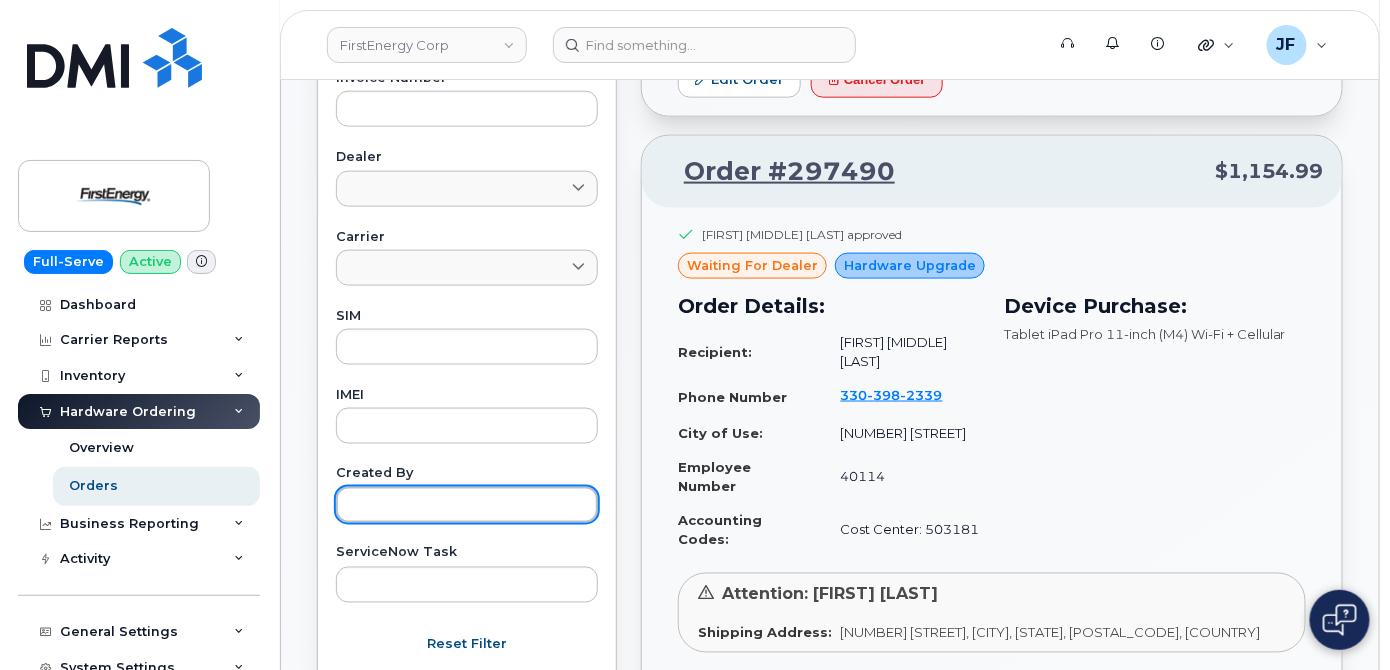 click at bounding box center [467, 505] 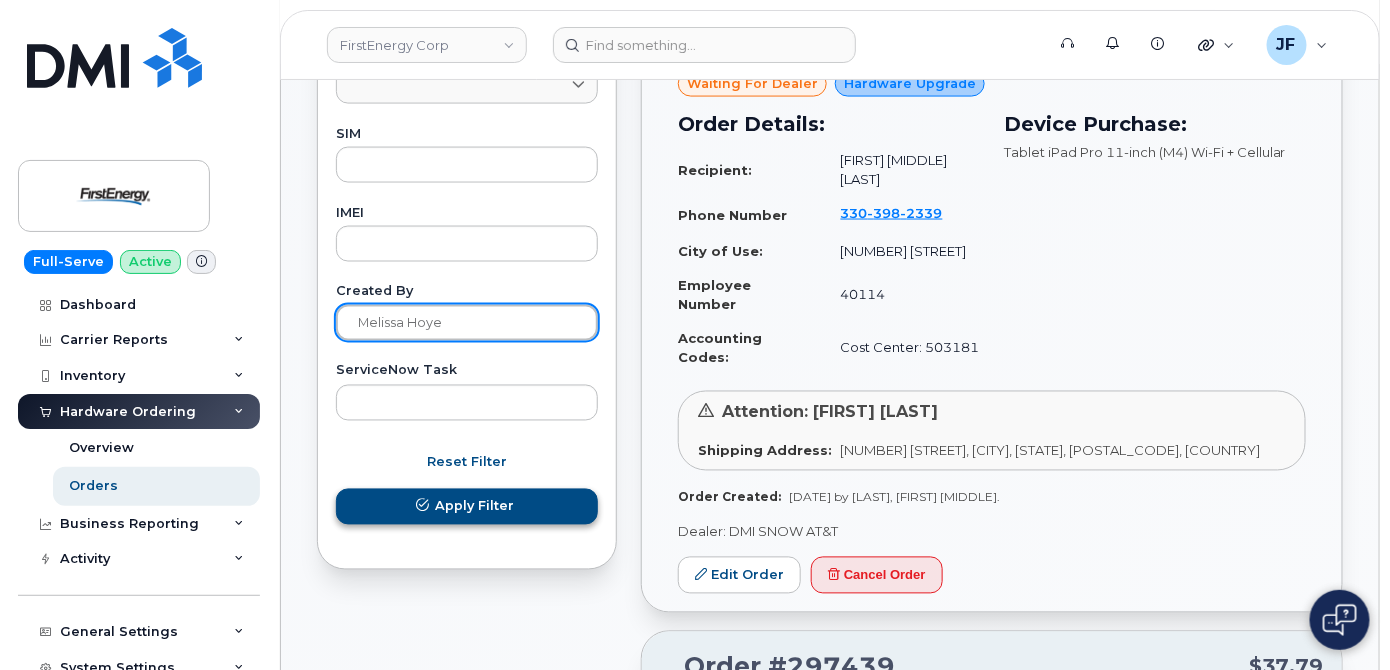 type on "Melissa Hoye" 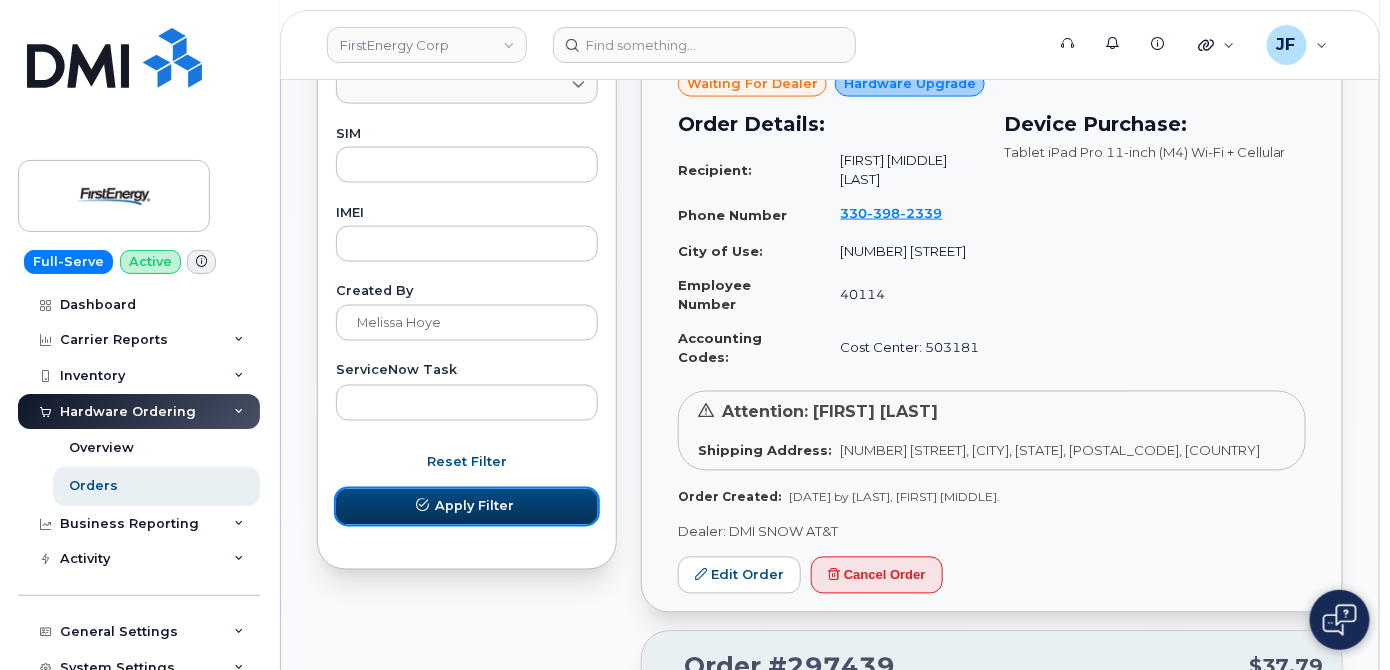 click on "Apply Filter" at bounding box center (474, 506) 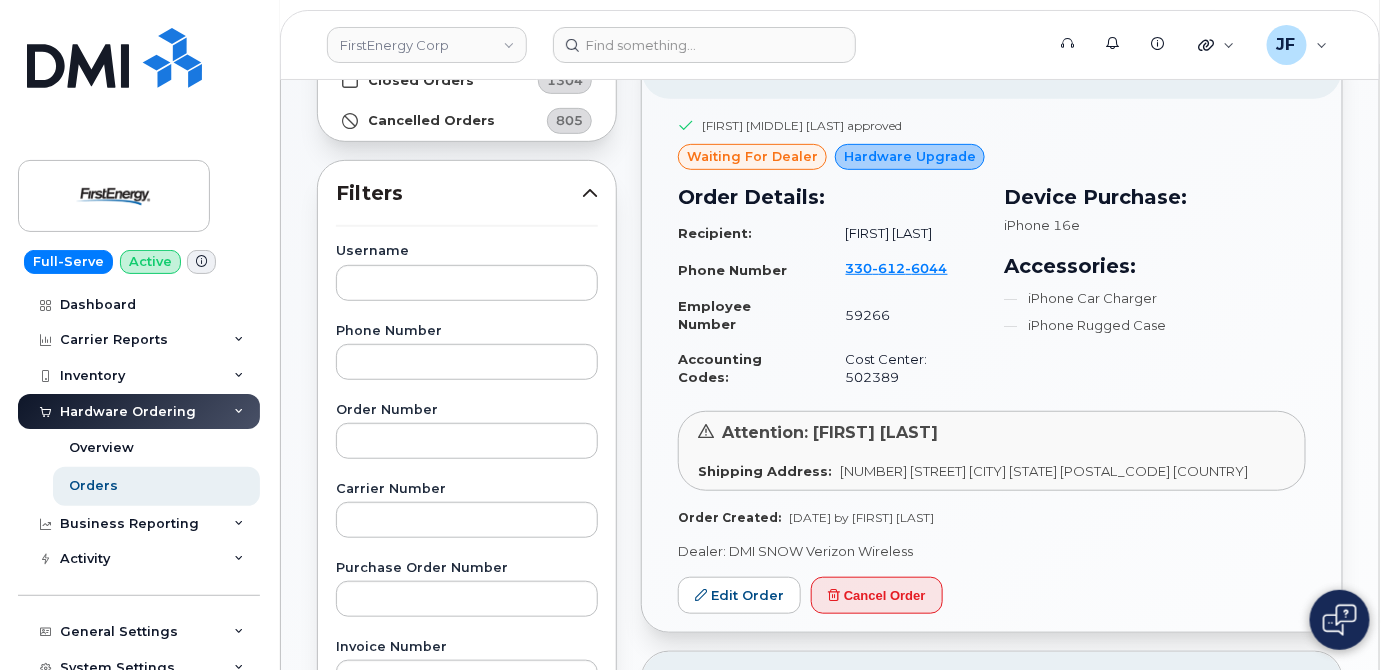 scroll, scrollTop: 33, scrollLeft: 0, axis: vertical 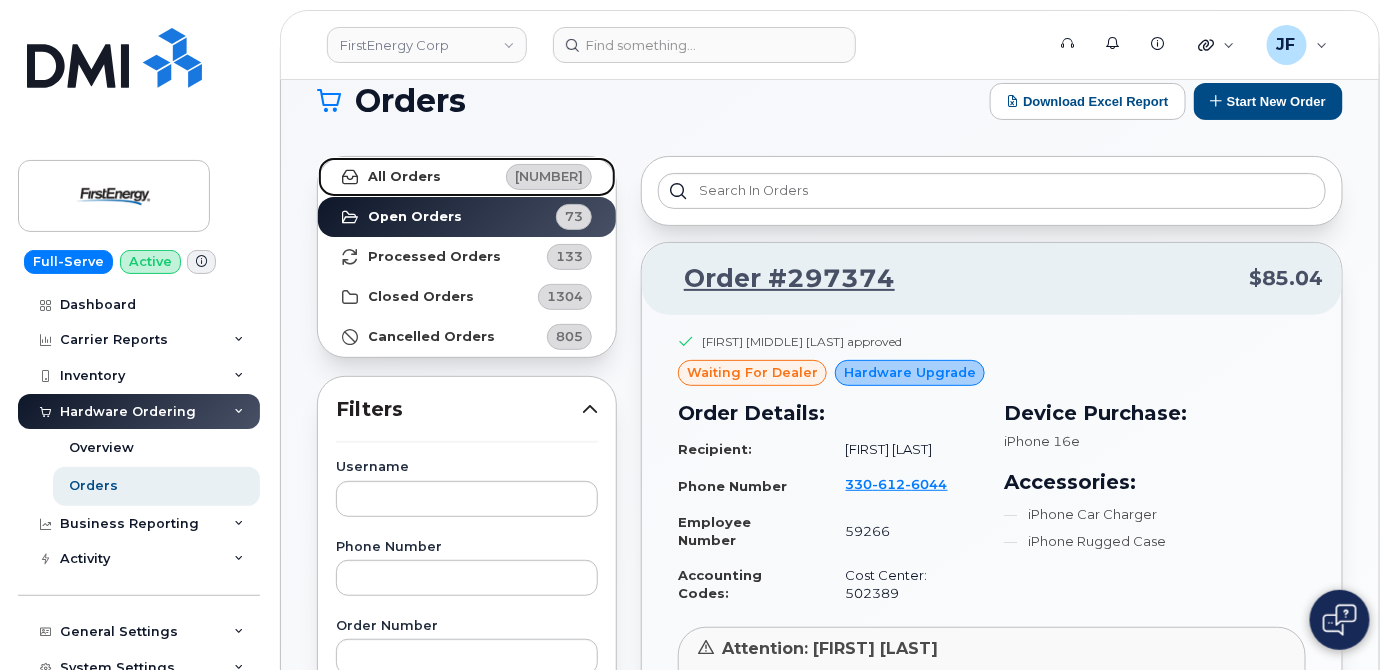 click on "All Orders" at bounding box center [404, 177] 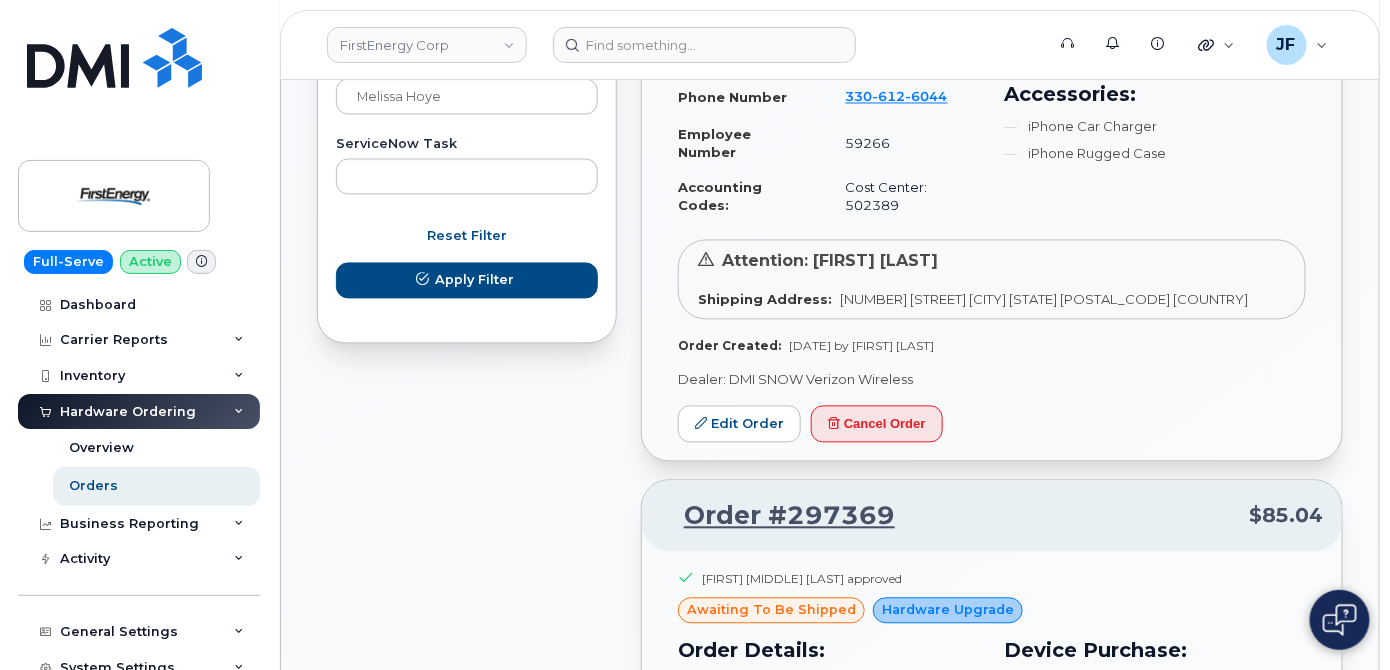 scroll, scrollTop: 1230, scrollLeft: 0, axis: vertical 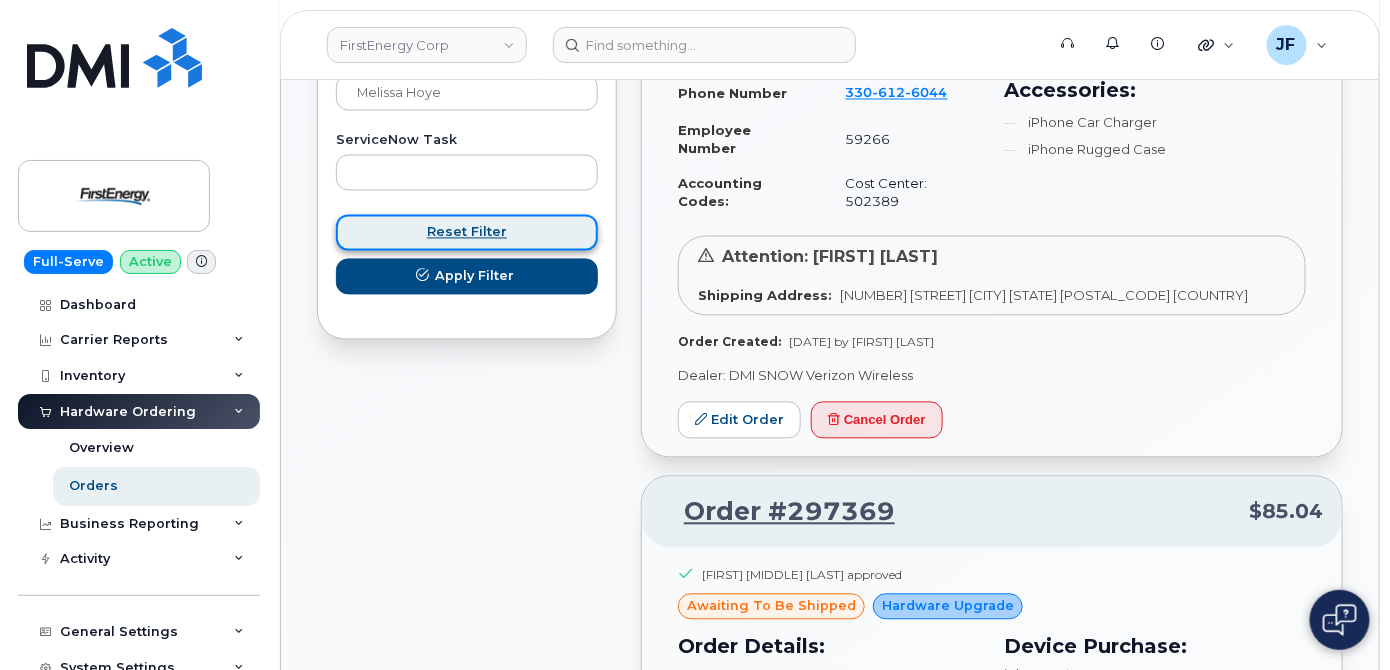 click on "Reset Filter" at bounding box center (467, 233) 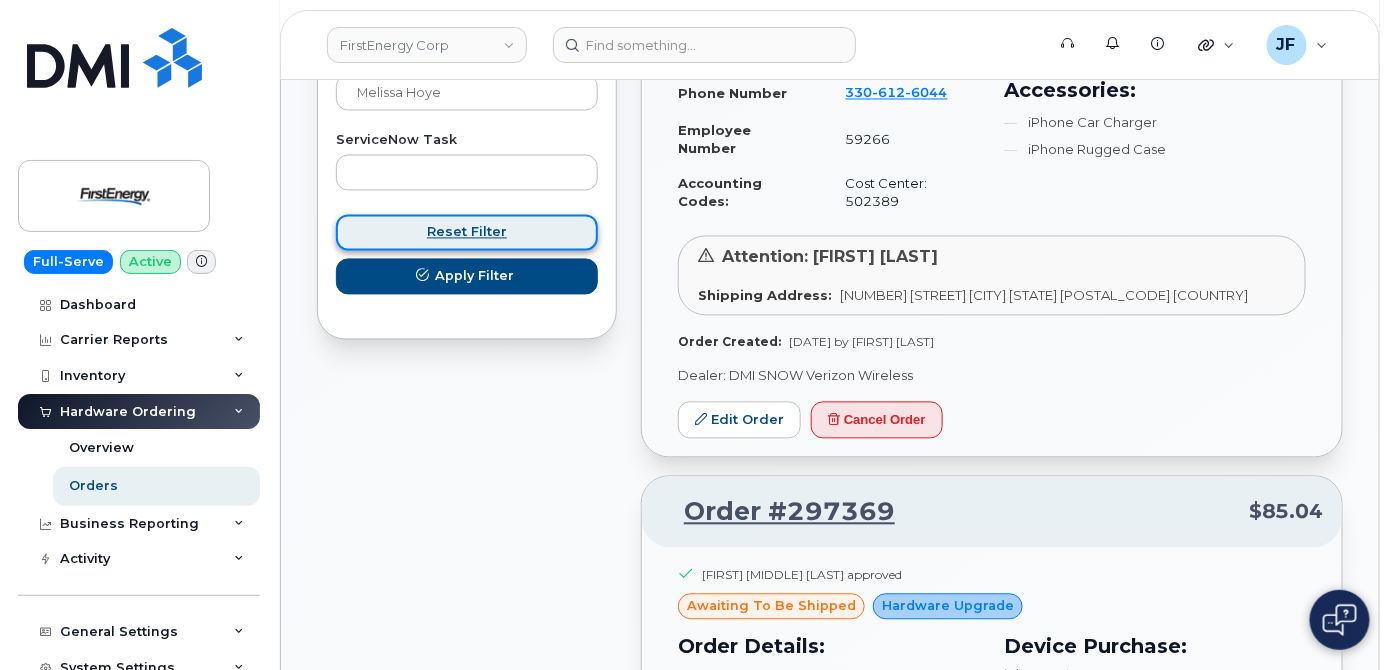 type 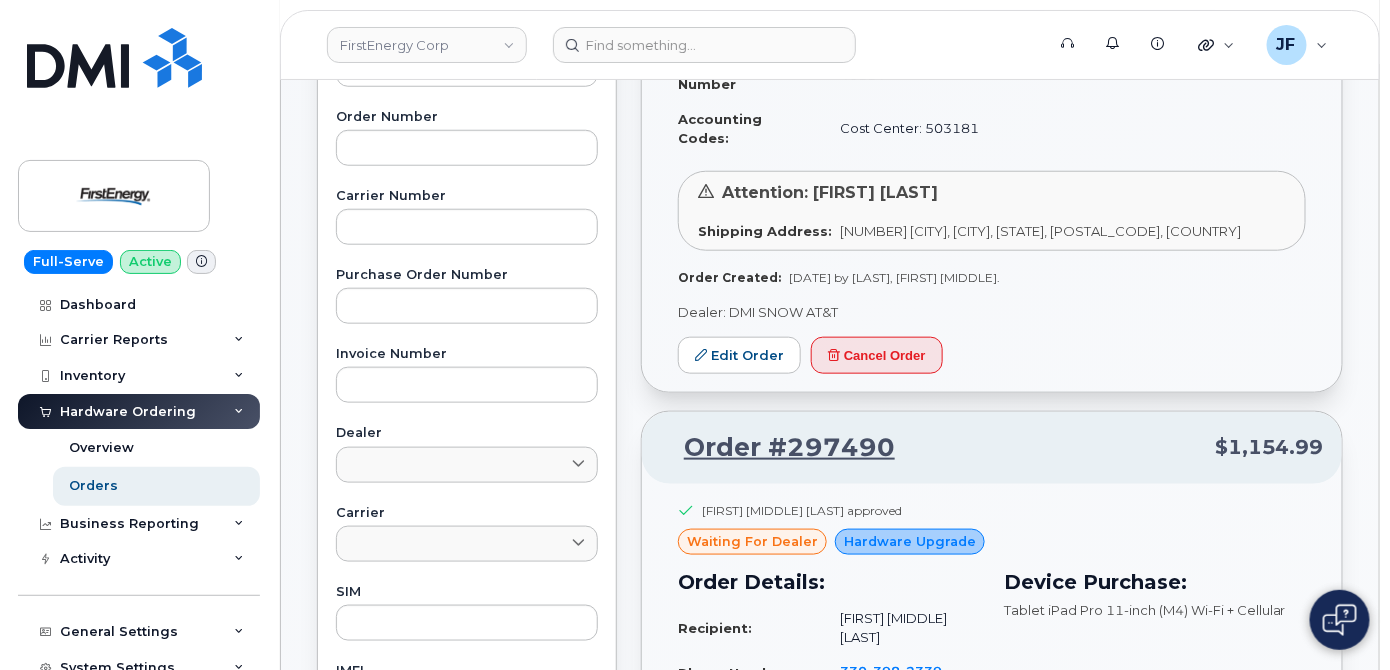 scroll, scrollTop: 269, scrollLeft: 0, axis: vertical 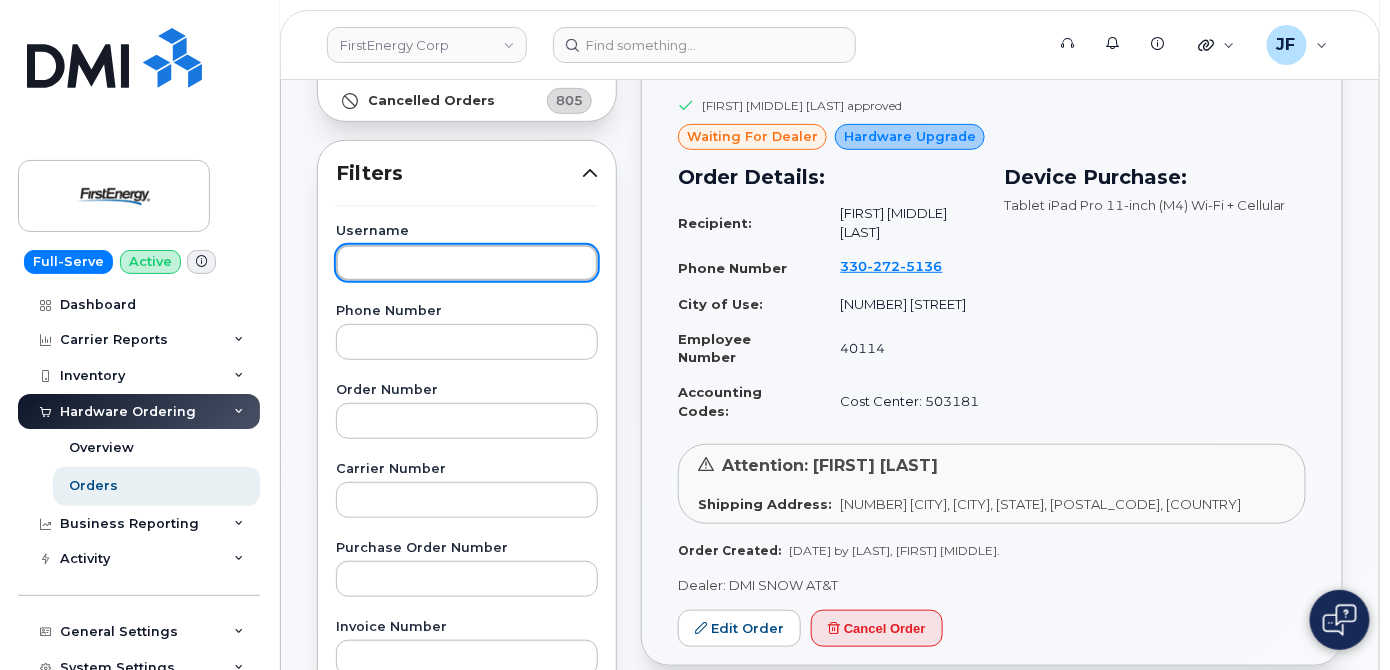 click at bounding box center (467, 263) 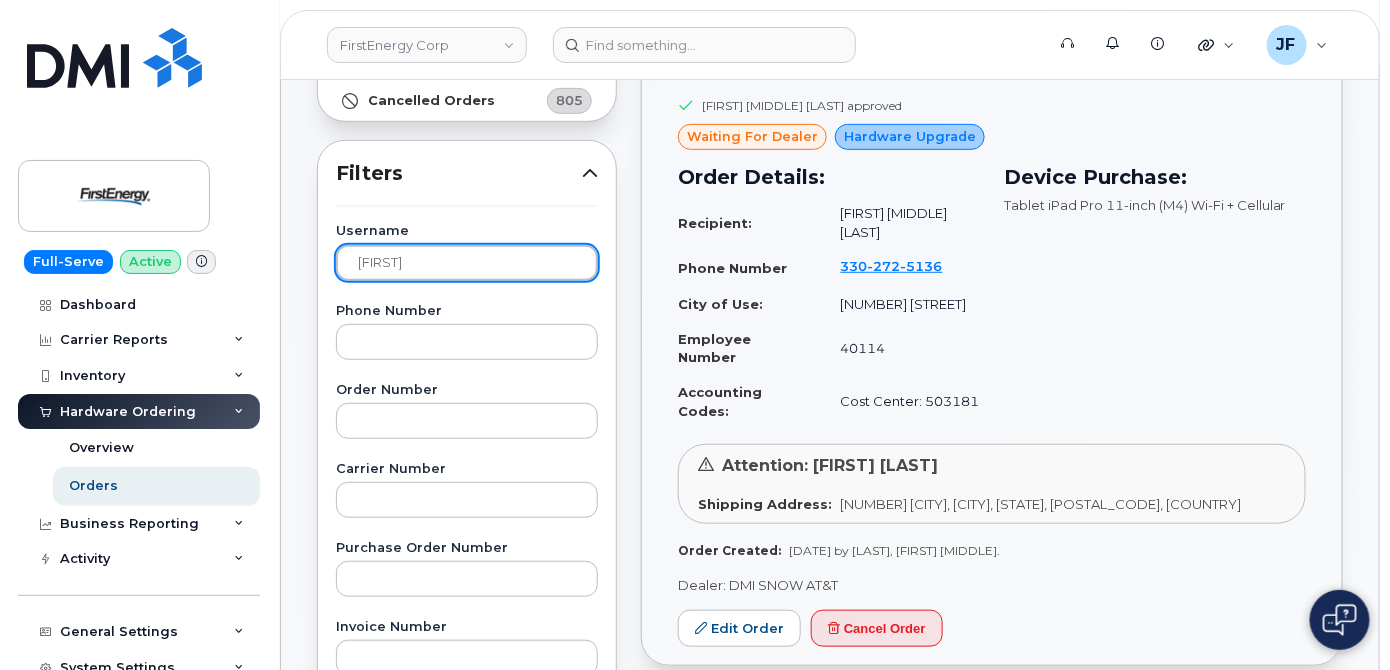 click on "Apply Filter" at bounding box center [467, 1238] 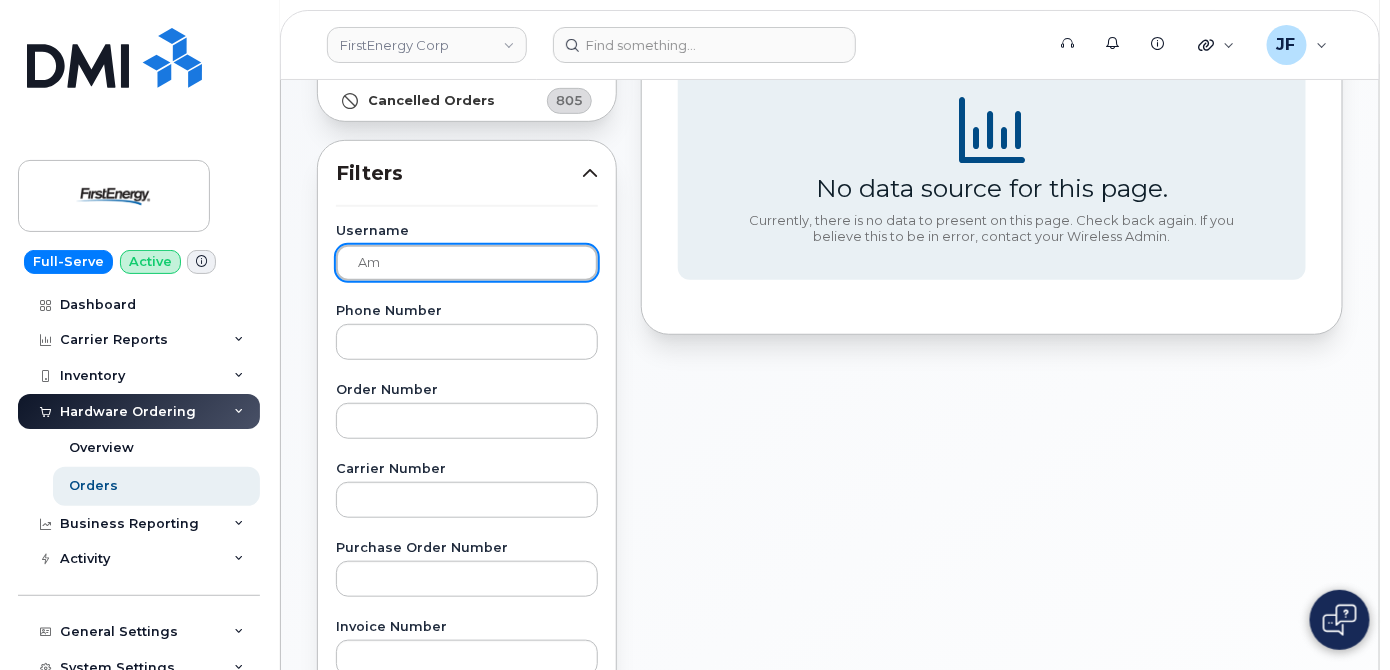 type on "A" 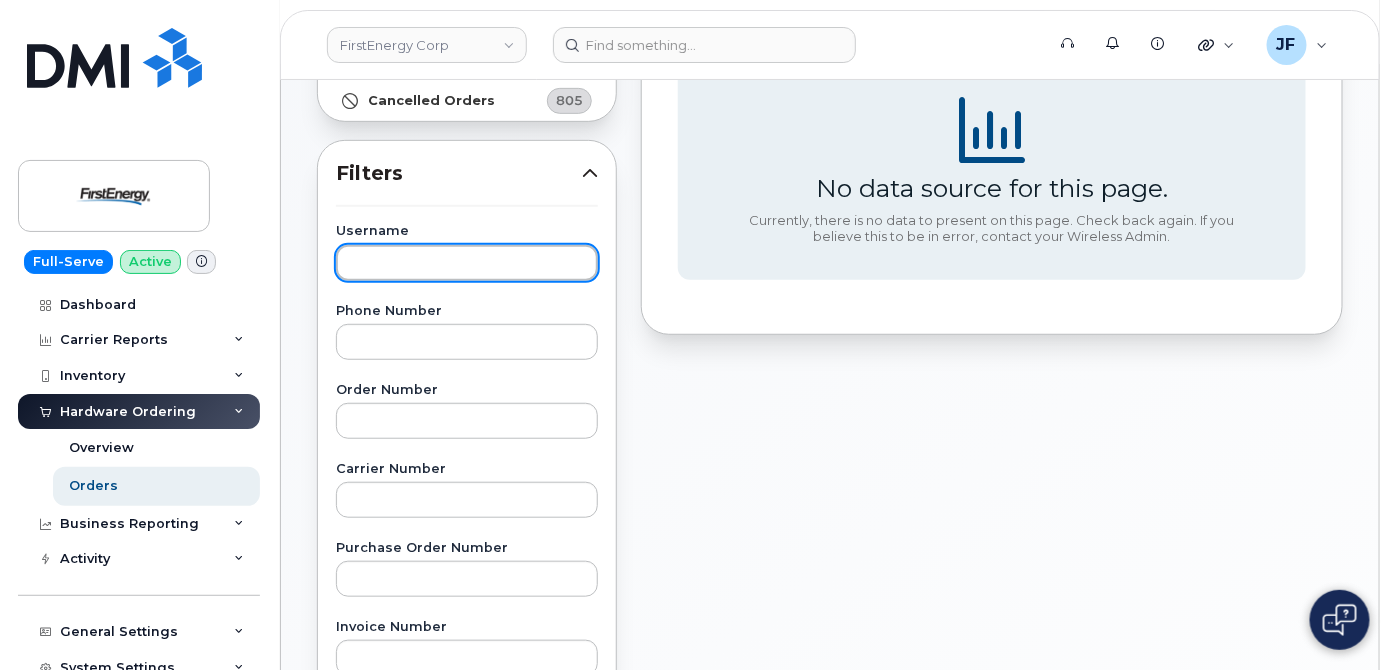 type 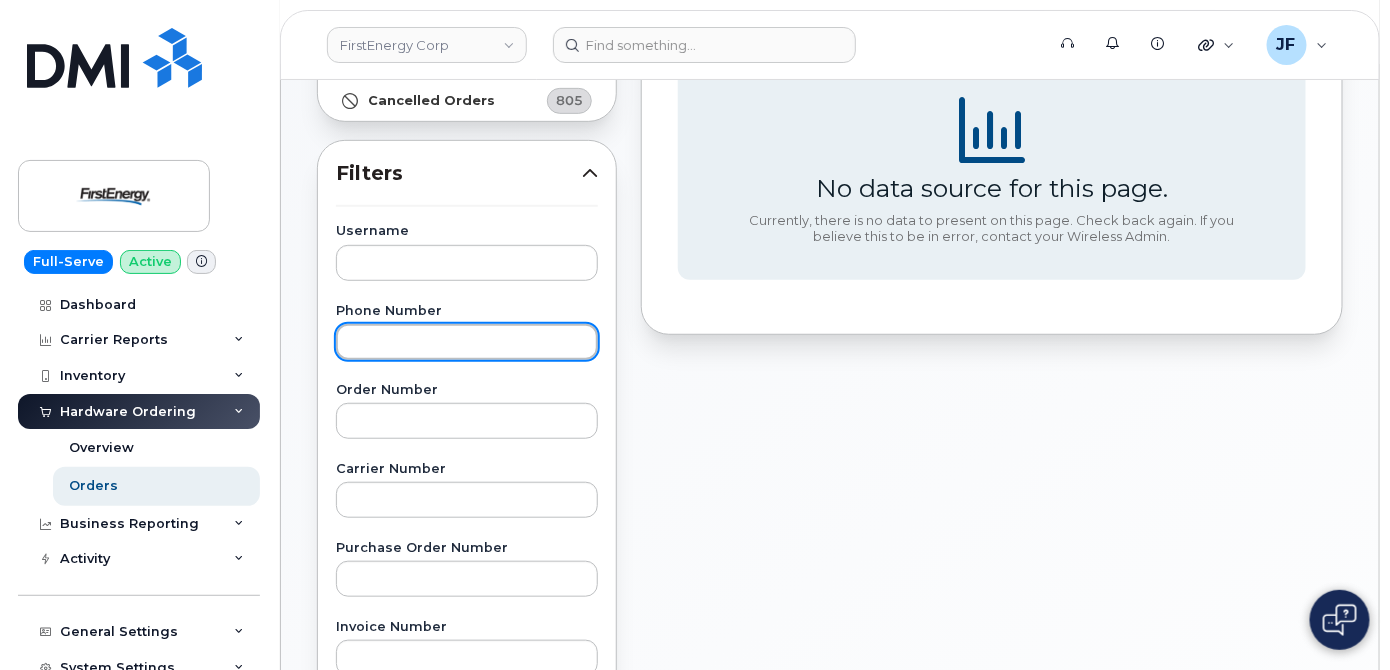 click at bounding box center (467, 342) 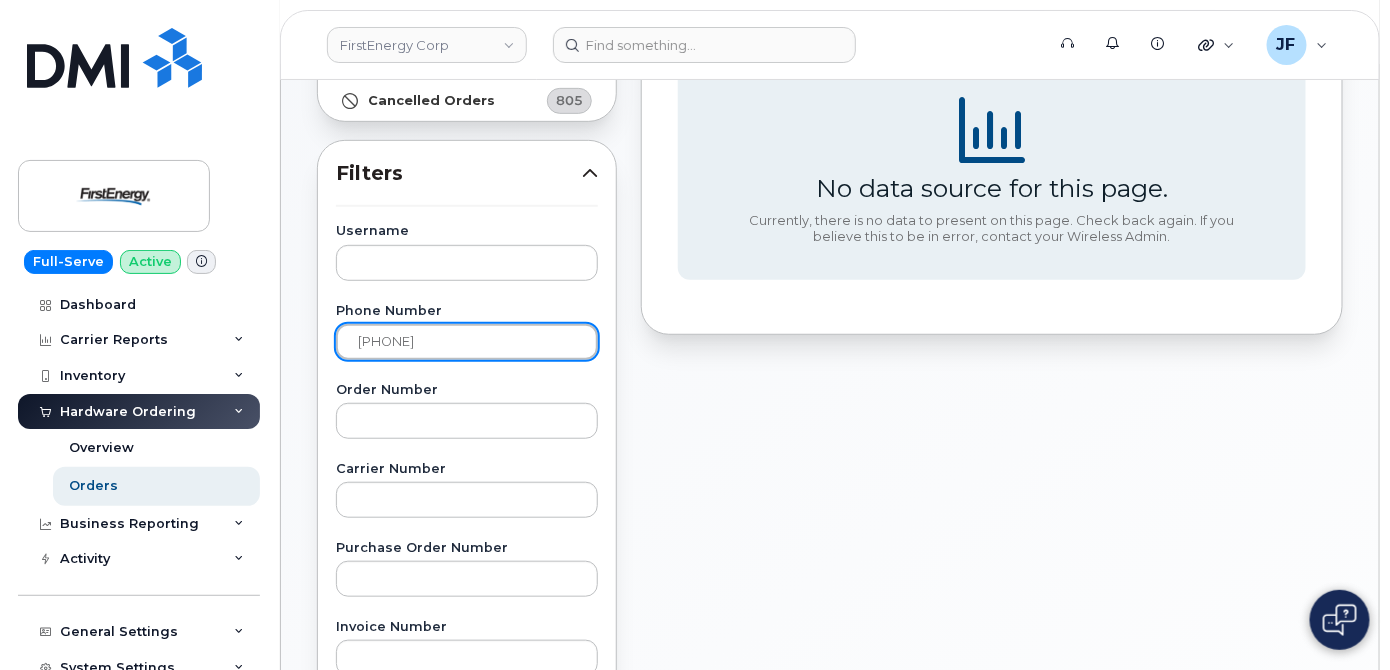 type on "[PHONE]" 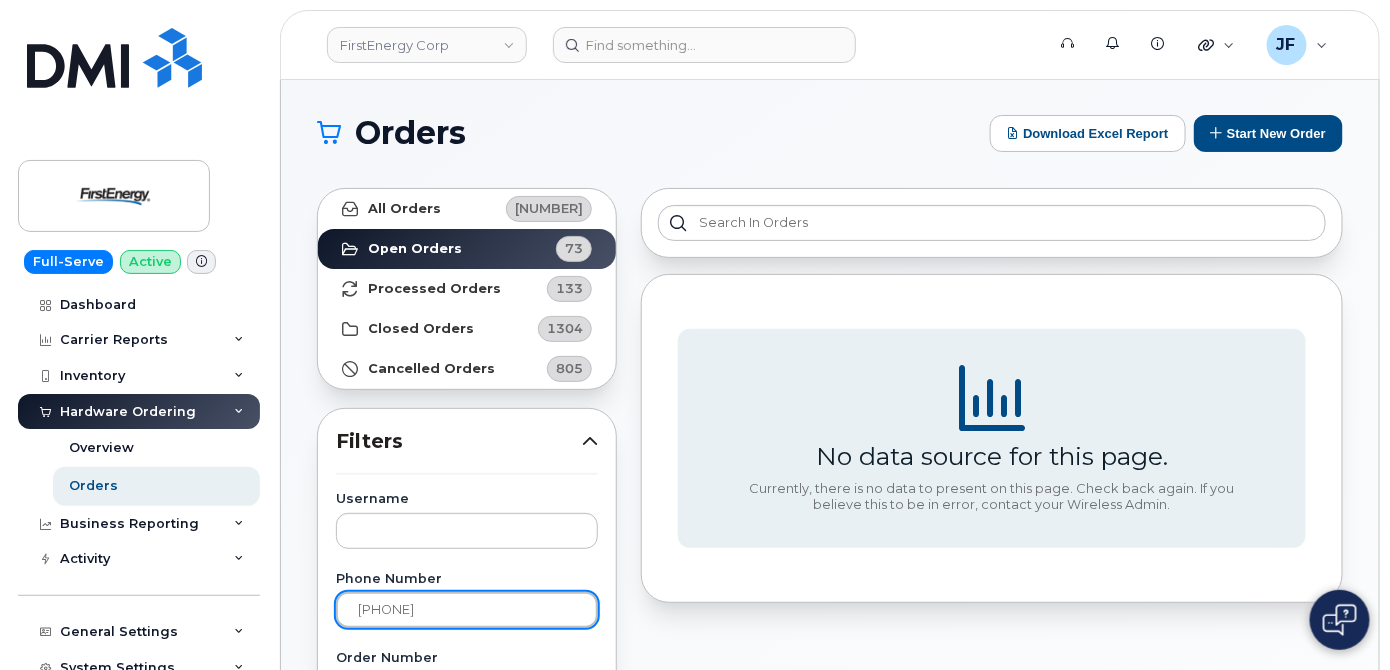 scroll, scrollTop: 0, scrollLeft: 0, axis: both 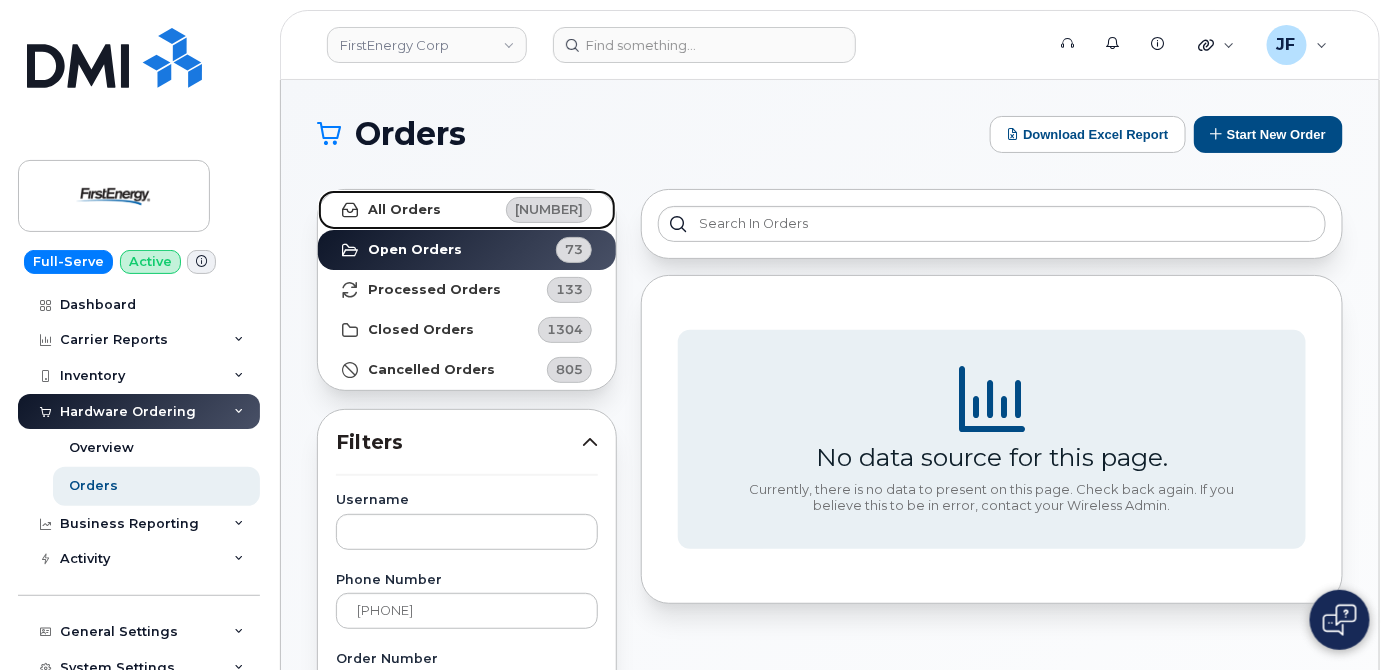 click on "All Orders" at bounding box center [404, 210] 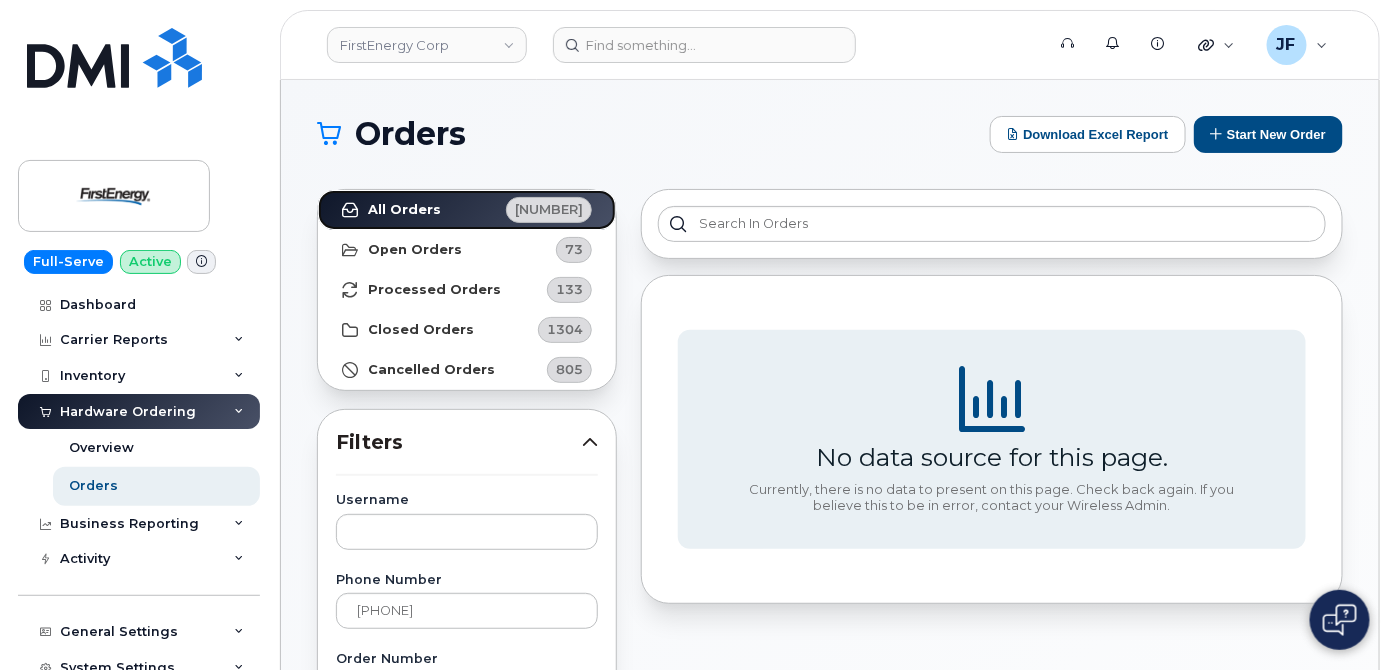 scroll, scrollTop: 90, scrollLeft: 0, axis: vertical 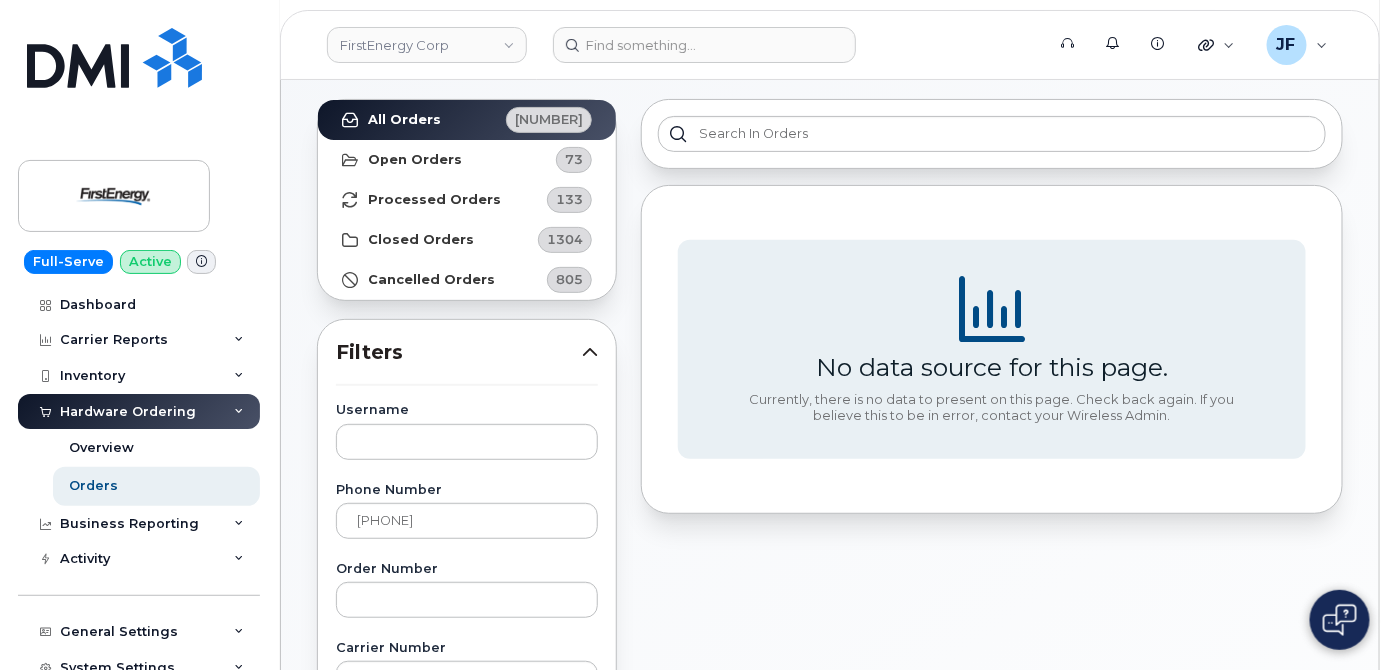 click on "FirstEnergy Corp   Support   Alerts   Knowledge Base Quicklinks Suspend / Cancel Device Change SIM Card Enable Call Forwarding Reset VM Password Add Roaming Package Request Repair Order New Device Add Device Transfer Line In JF [LAST] Field Super Admin English Français Adjust Account View Verizon Wireless [ACCOUNT_NUMBER] US Cellular [ACCOUNT_NUMBER] AT&T Wireless [ACCOUNT_NUMBER] My Account Wireless Admin Wireless Admin (Restricted) Wireless Admin (Read only) Employee Demo  Enter Email  Sign out" at bounding box center [830, 45] 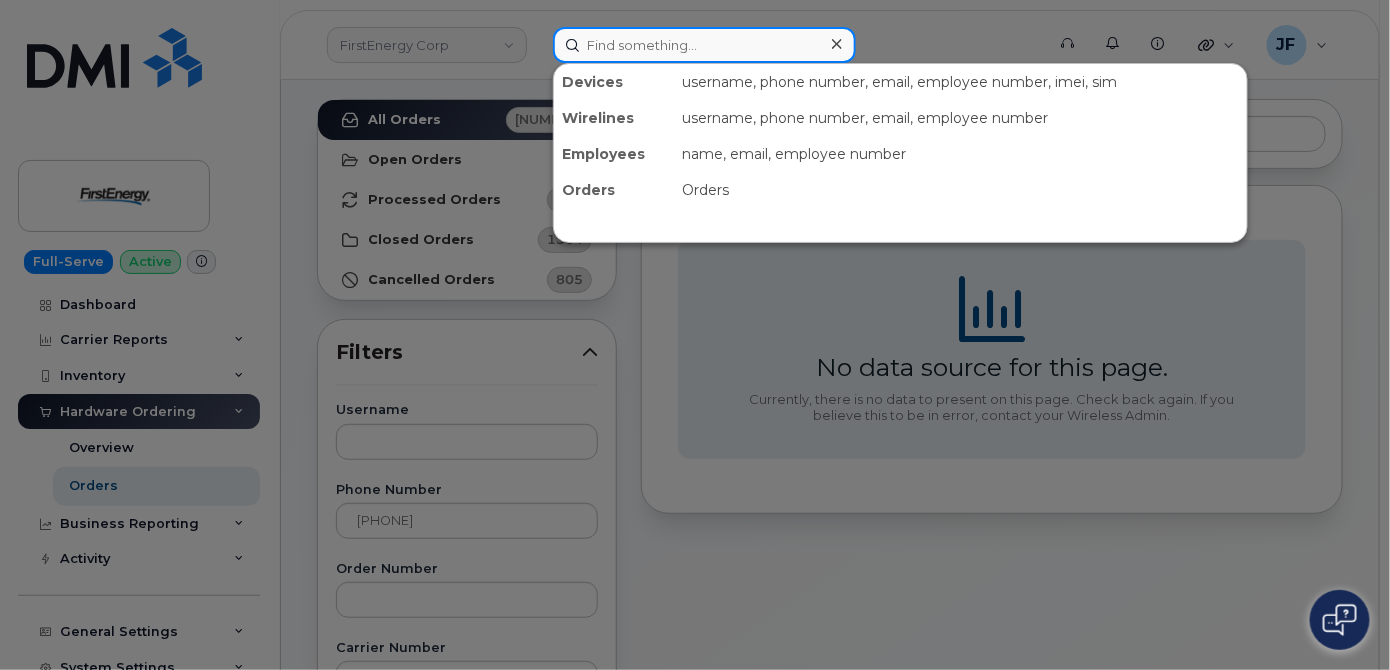 click at bounding box center (704, 45) 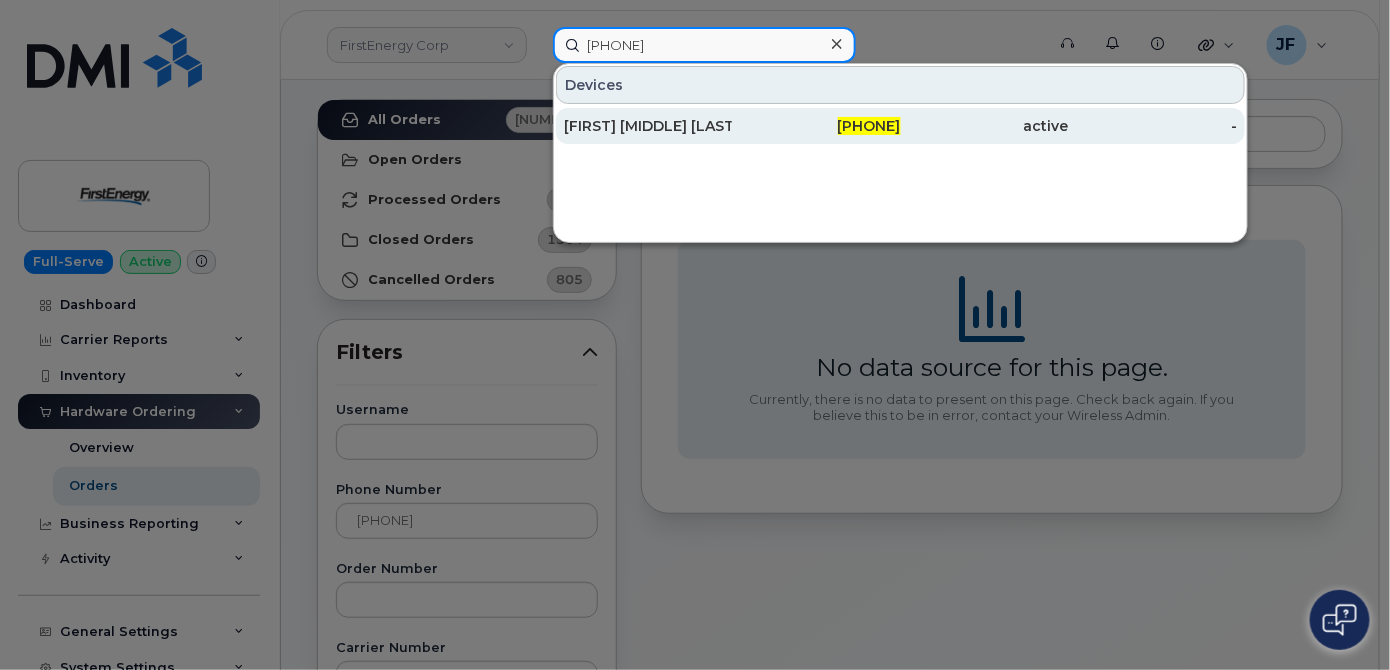 type on "[PHONE]" 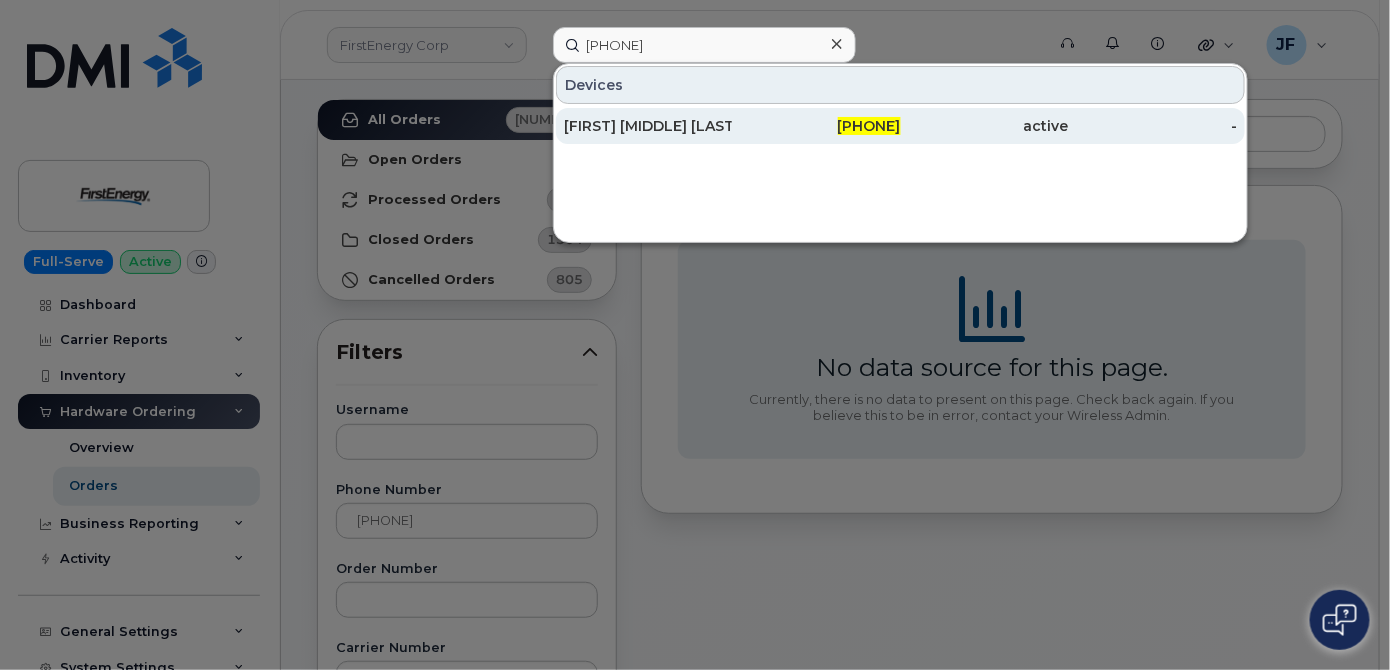 click on "[FIRST] [MIDDLE] [LAST]" at bounding box center (648, 126) 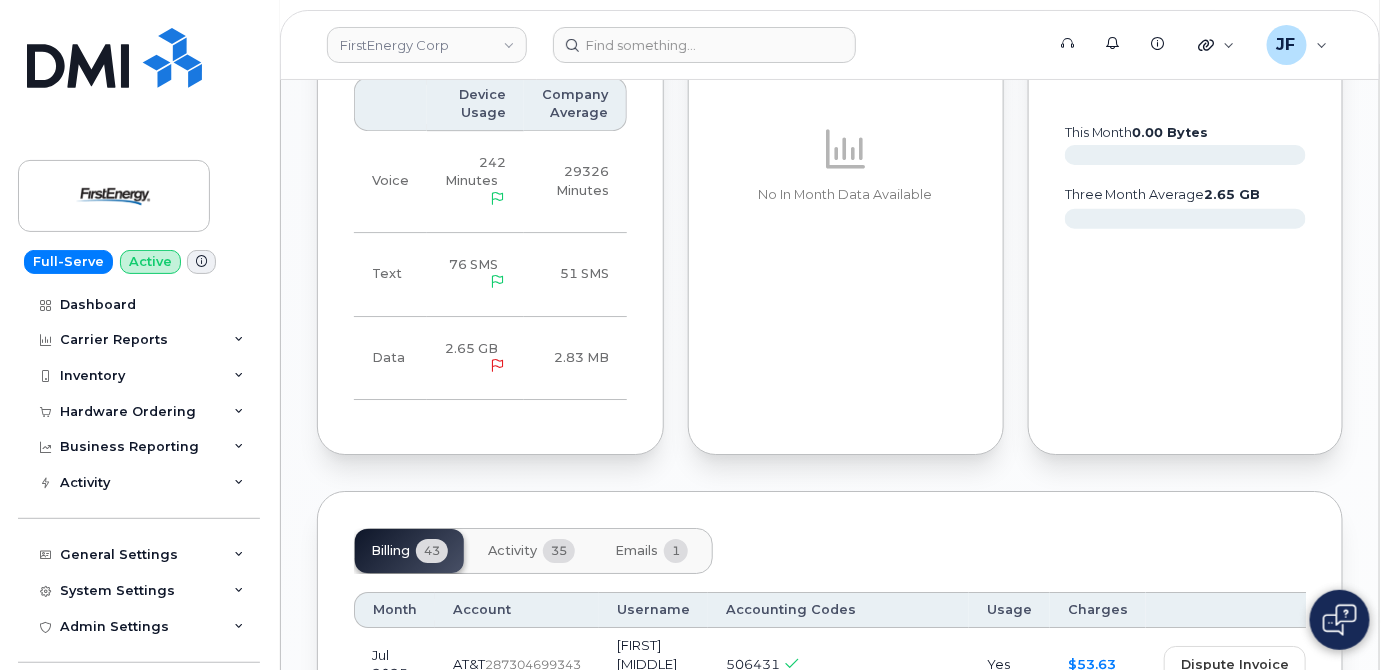 scroll, scrollTop: 2363, scrollLeft: 0, axis: vertical 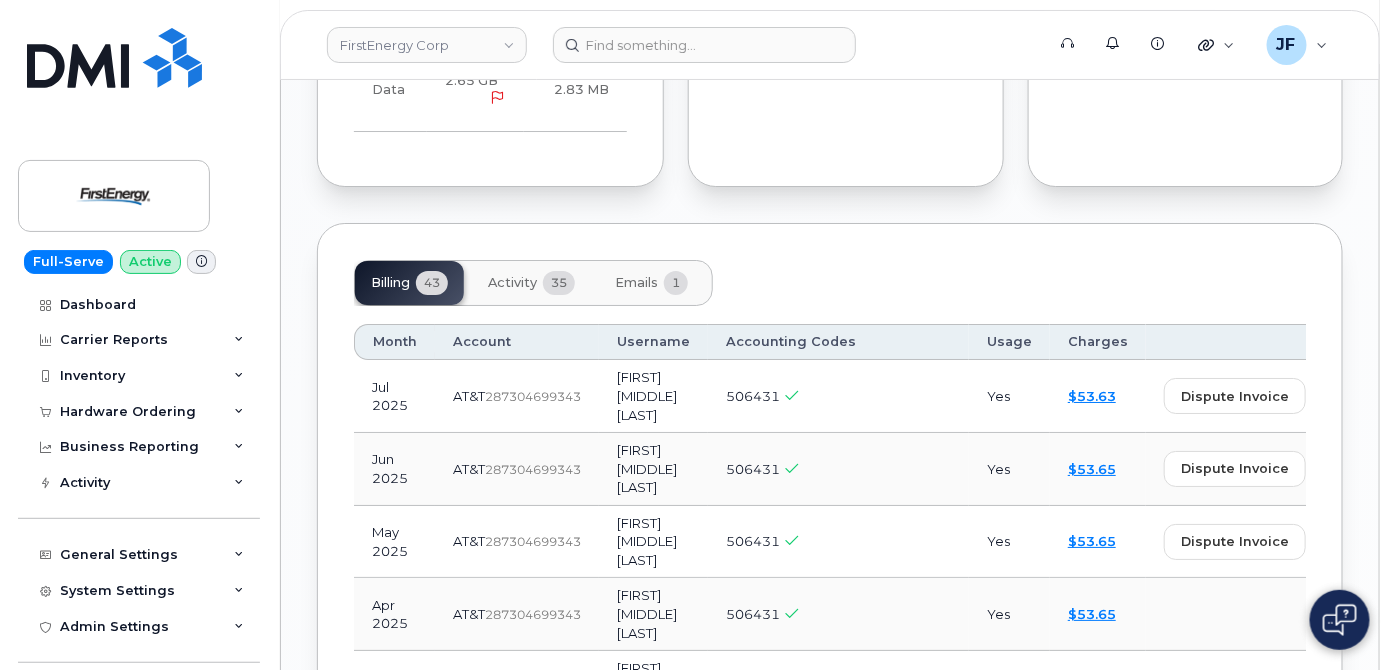 click on "Activity" at bounding box center (512, 283) 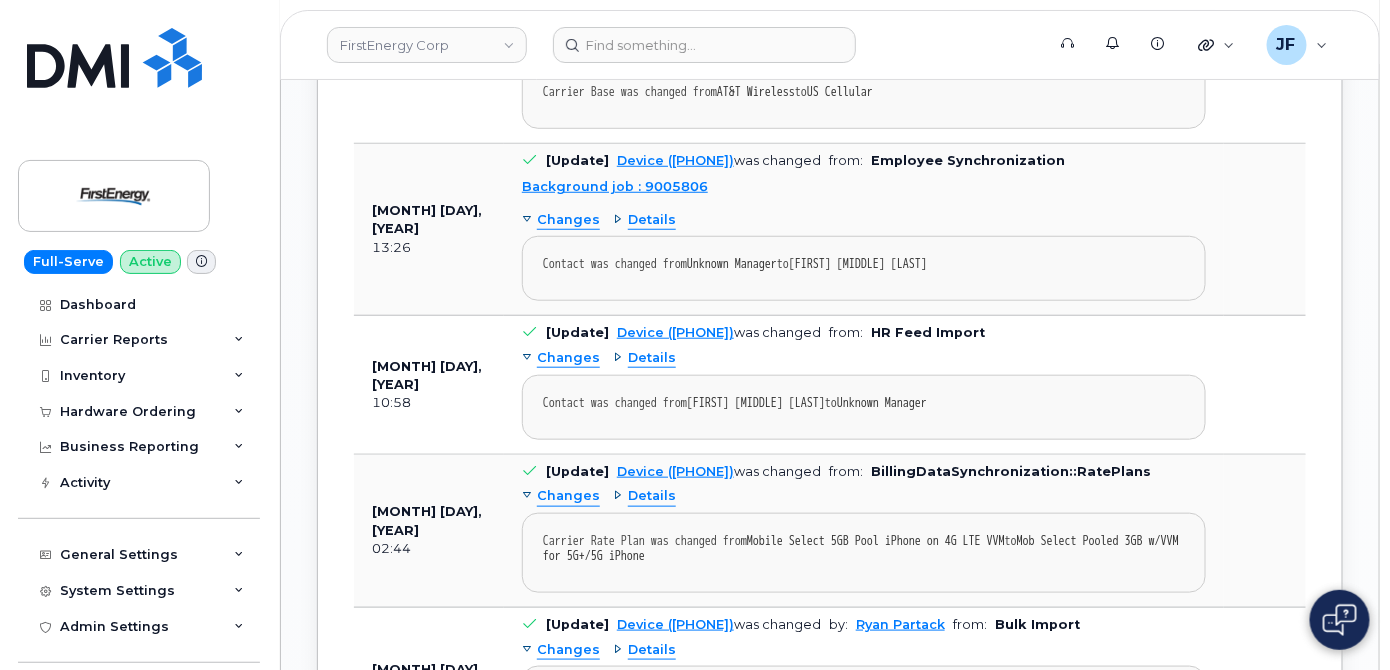 scroll, scrollTop: 3000, scrollLeft: 0, axis: vertical 